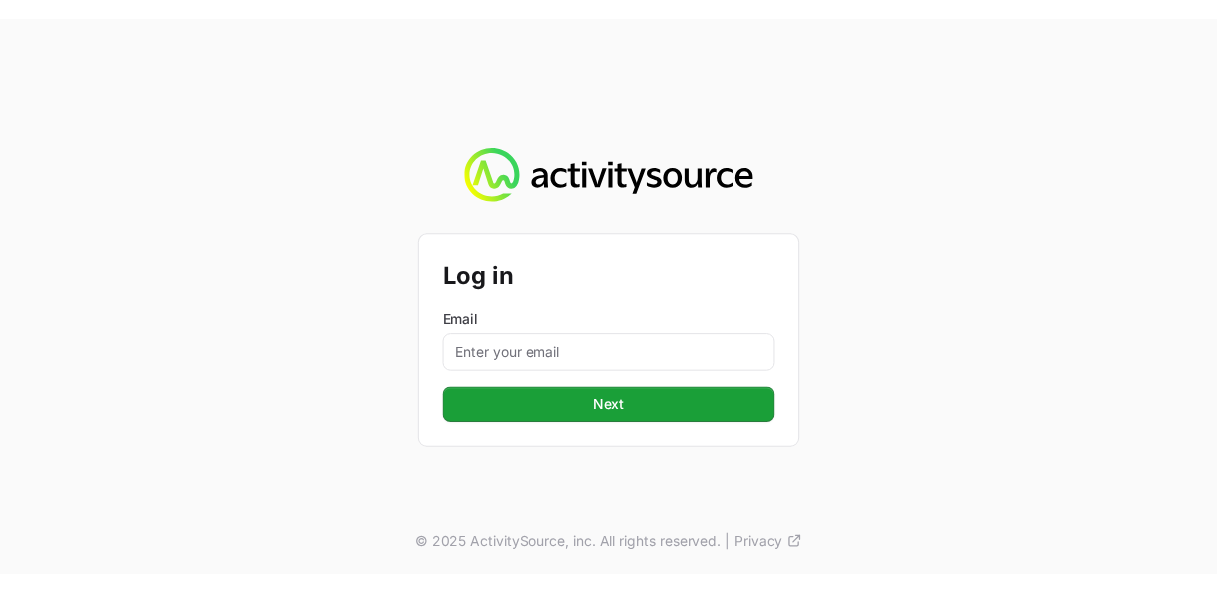 scroll, scrollTop: 0, scrollLeft: 0, axis: both 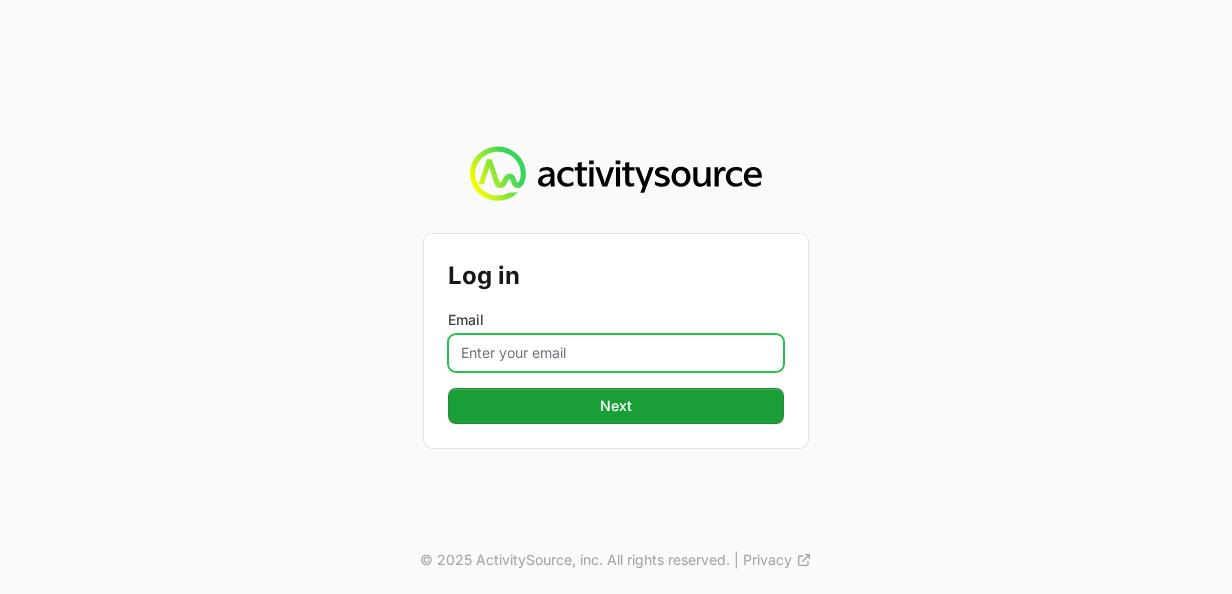 click on "Email" 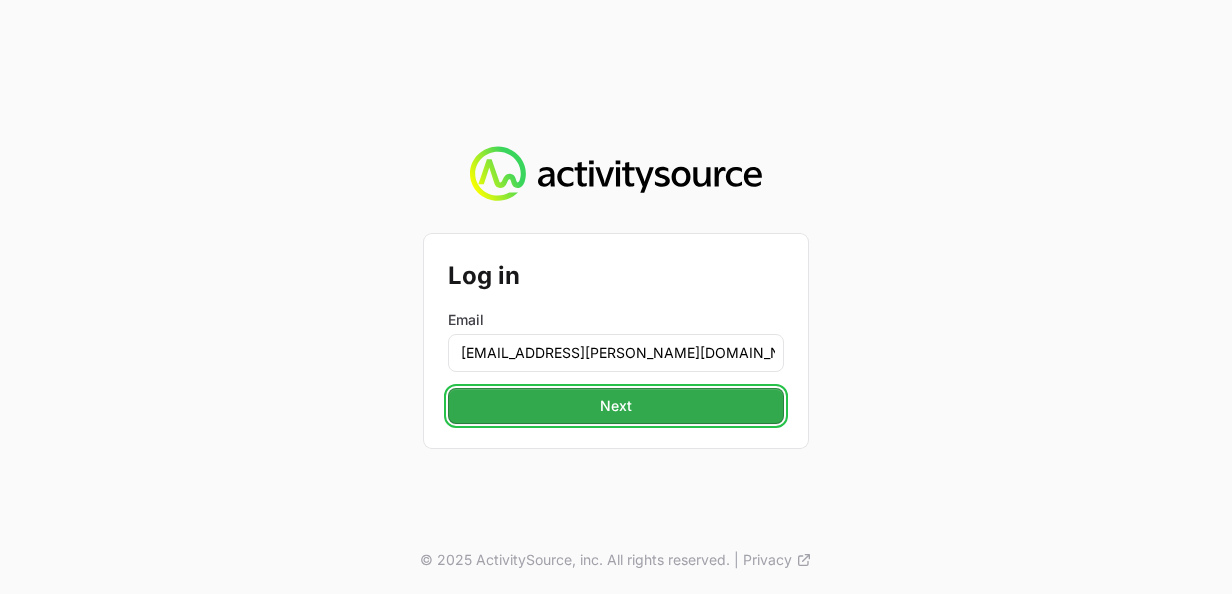 click on "Next" 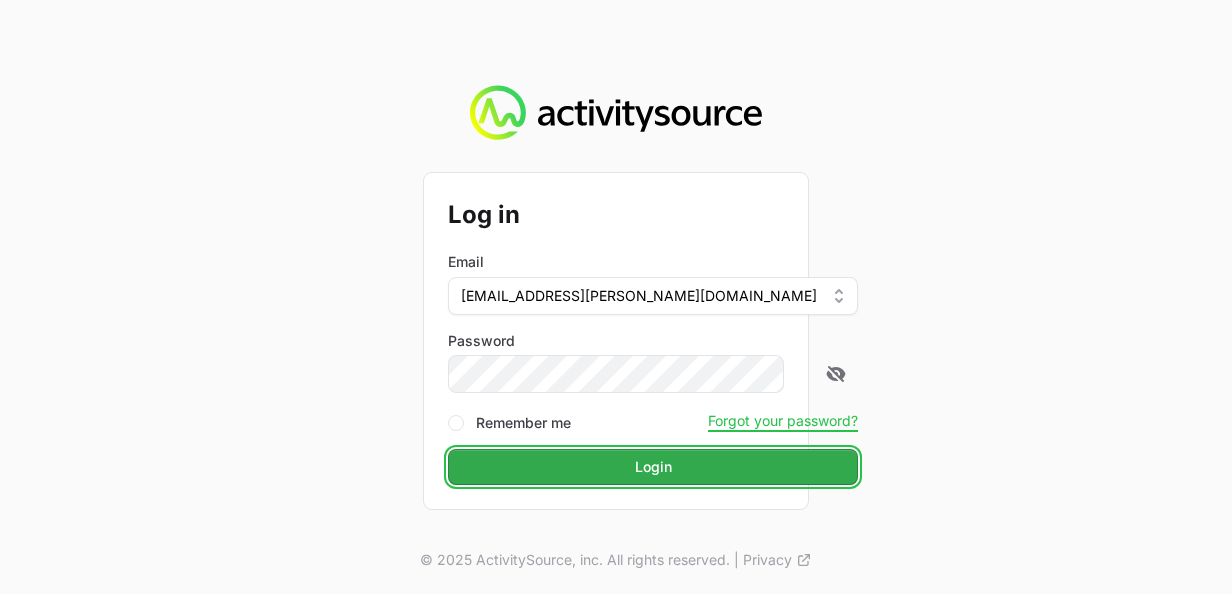 click on "Login" 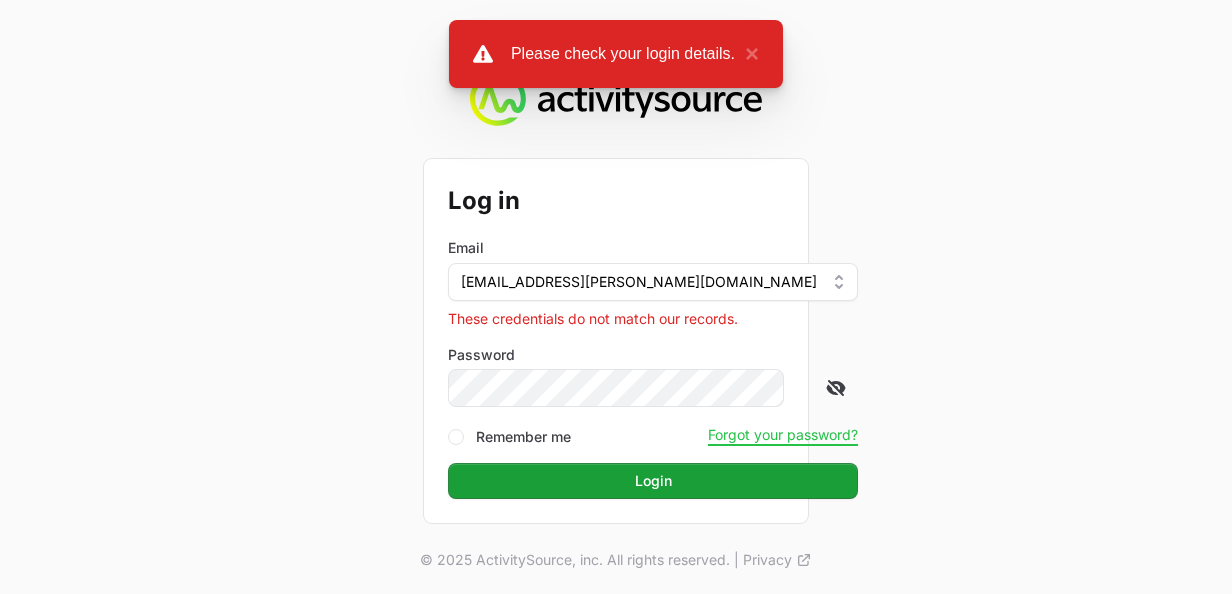 click 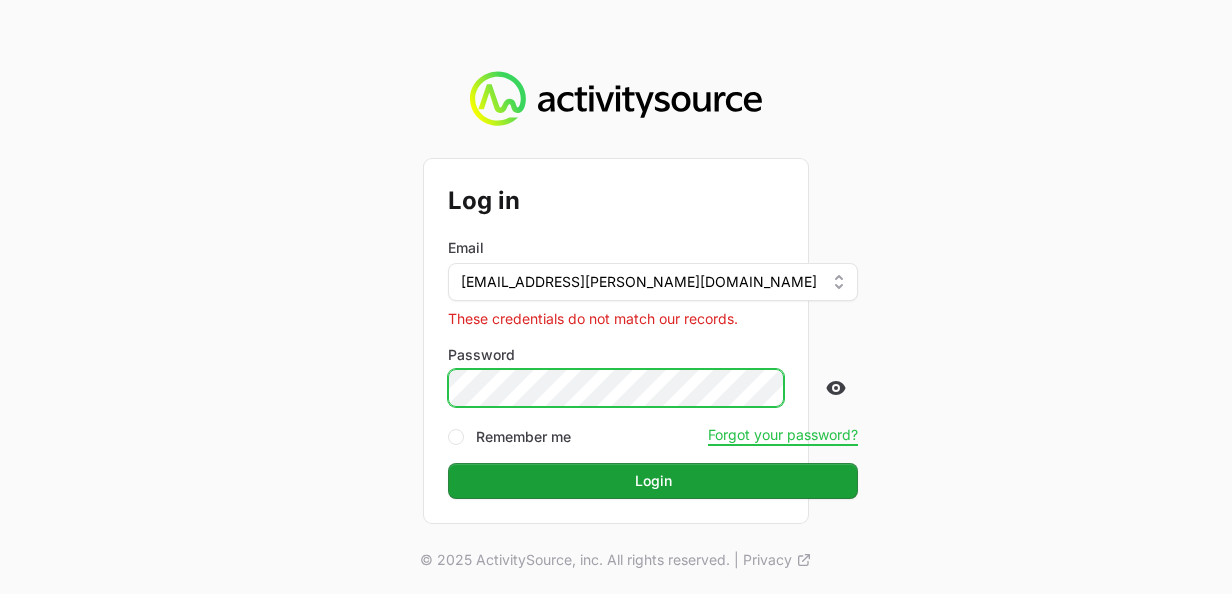 click on "Log in  Email  [PERSON_NAME][EMAIL_ADDRESS][DOMAIN_NAME] These credentials do not match our records. Password Remember me Forgot your password? Login  © 2025 ActivitySource, inc. All rights reserved.  |  Privacy" 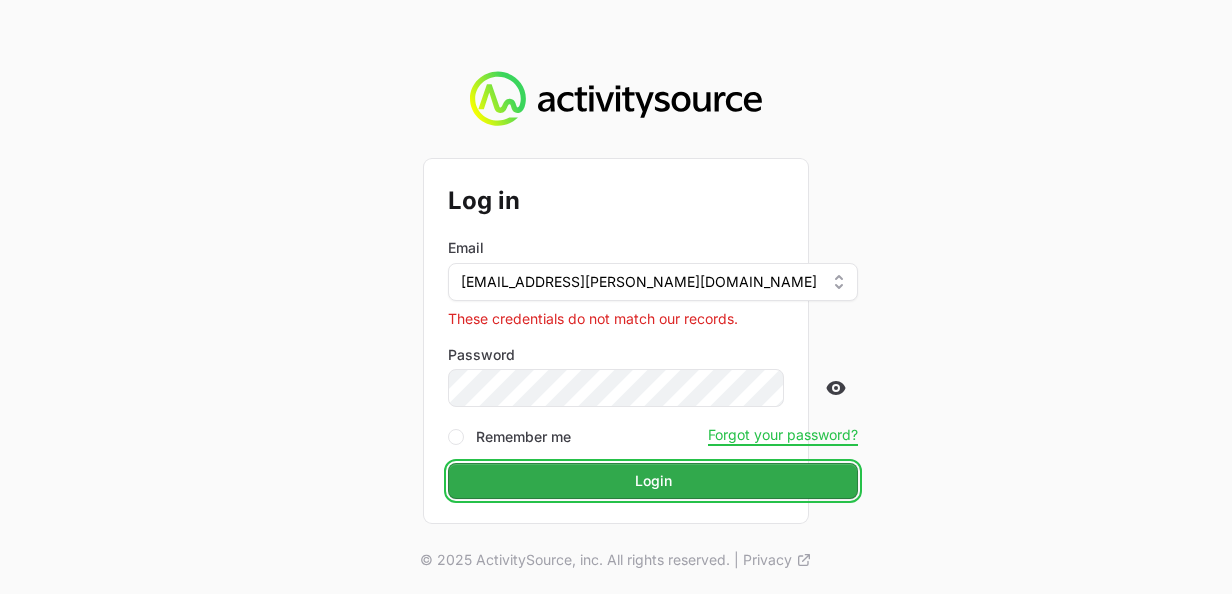 click on "Login" 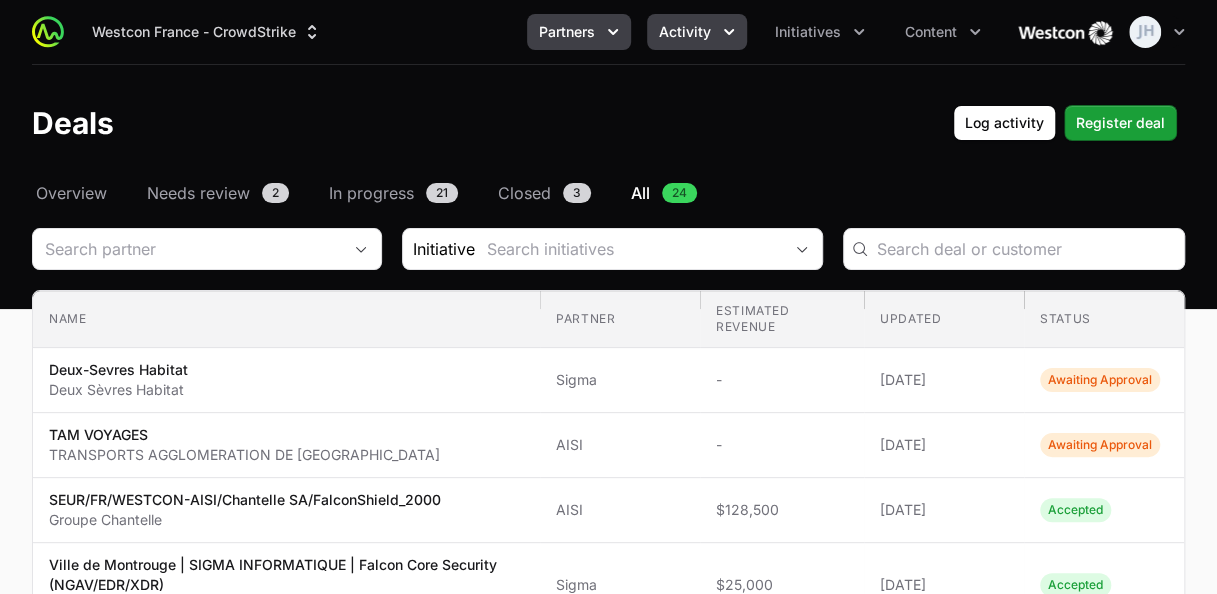 click on "Partners" 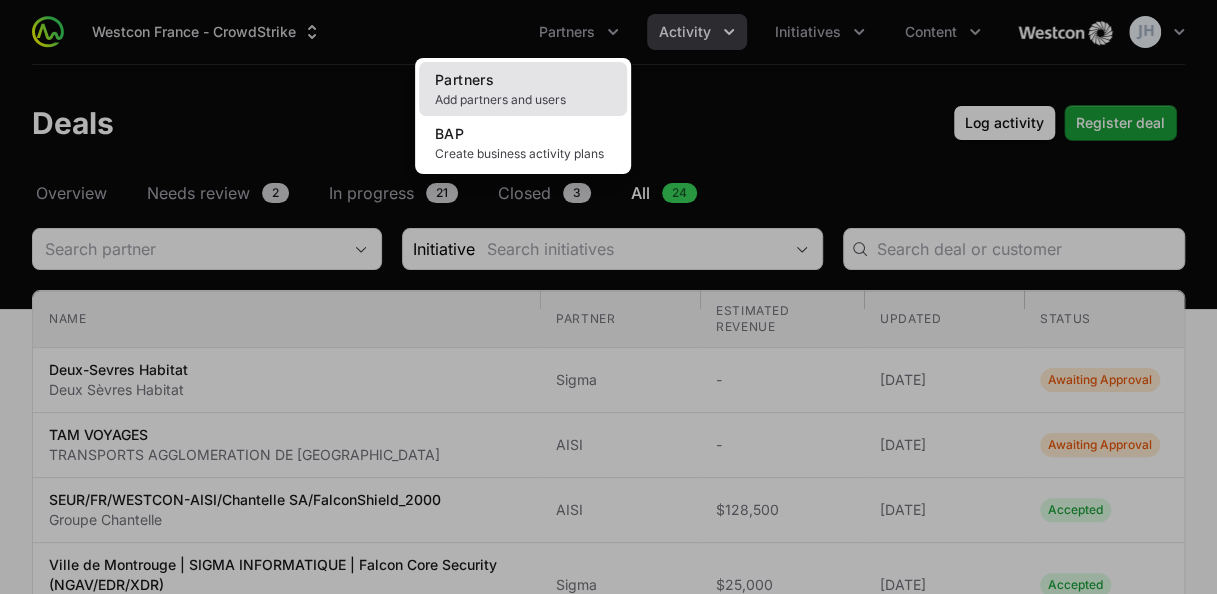 click on "Partners Add partners and users" 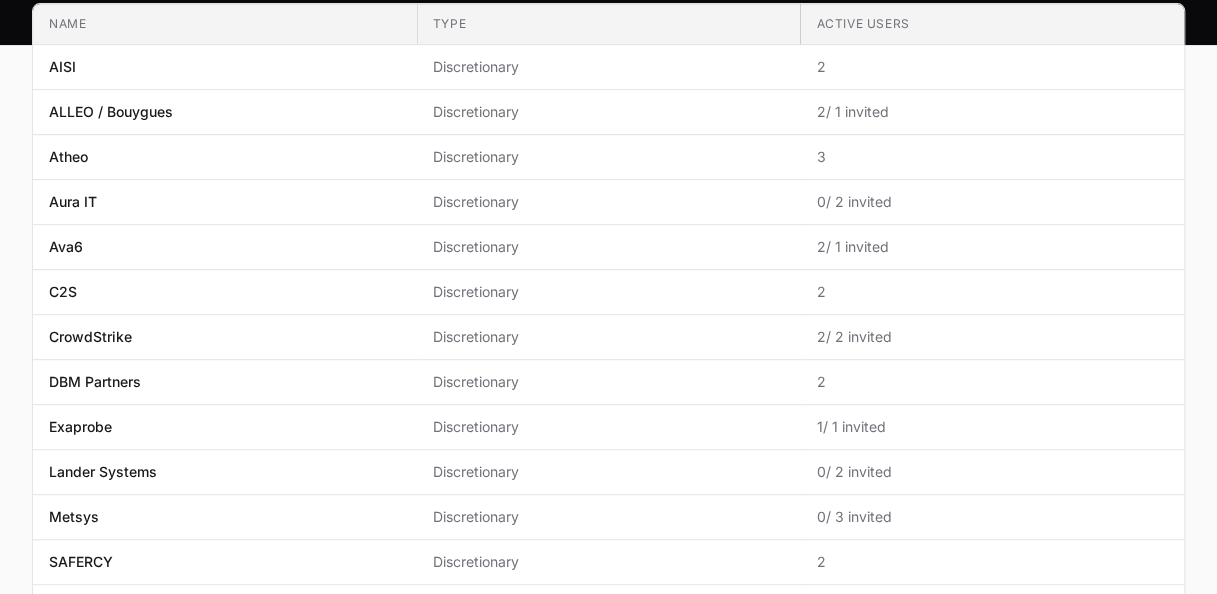 scroll, scrollTop: 271, scrollLeft: 0, axis: vertical 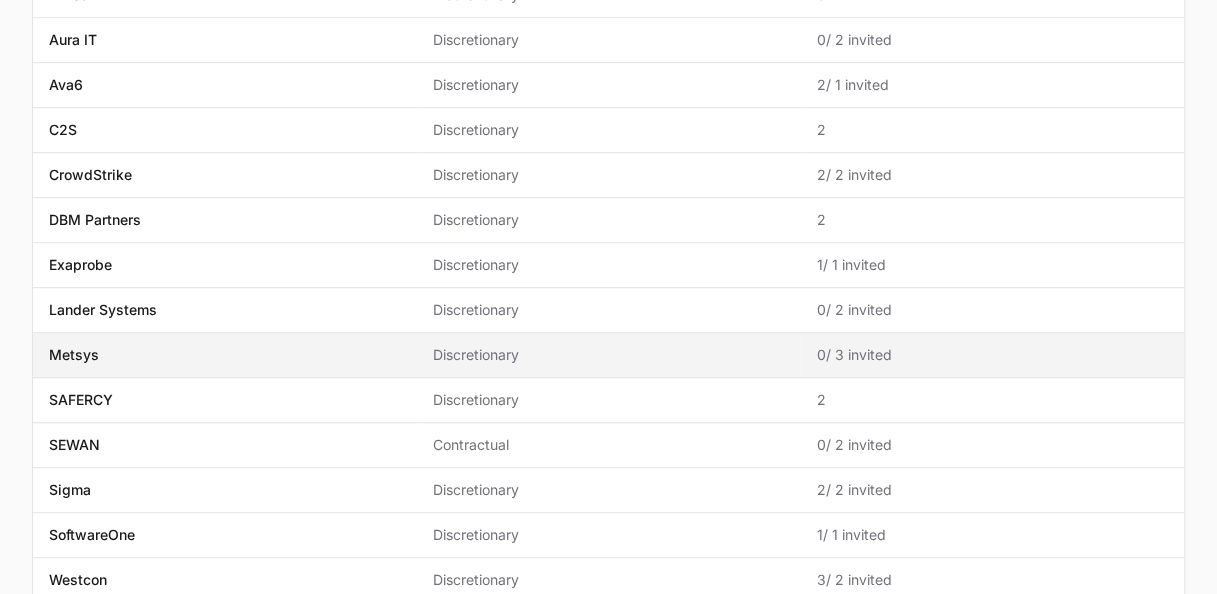click on "0   / 3 invited" 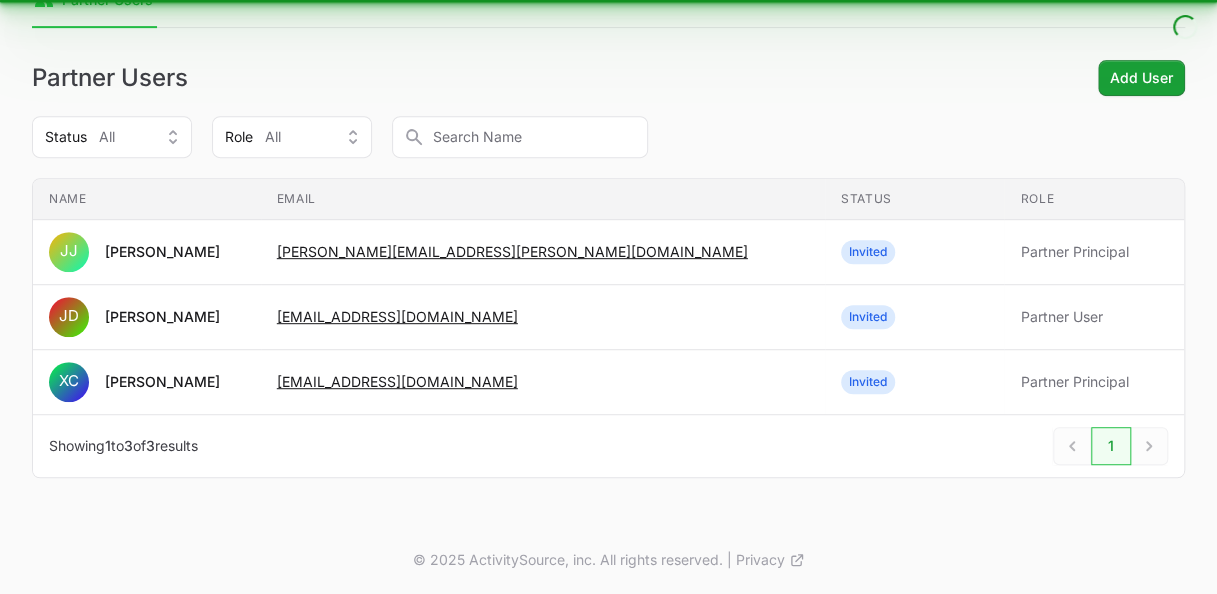 scroll, scrollTop: 0, scrollLeft: 0, axis: both 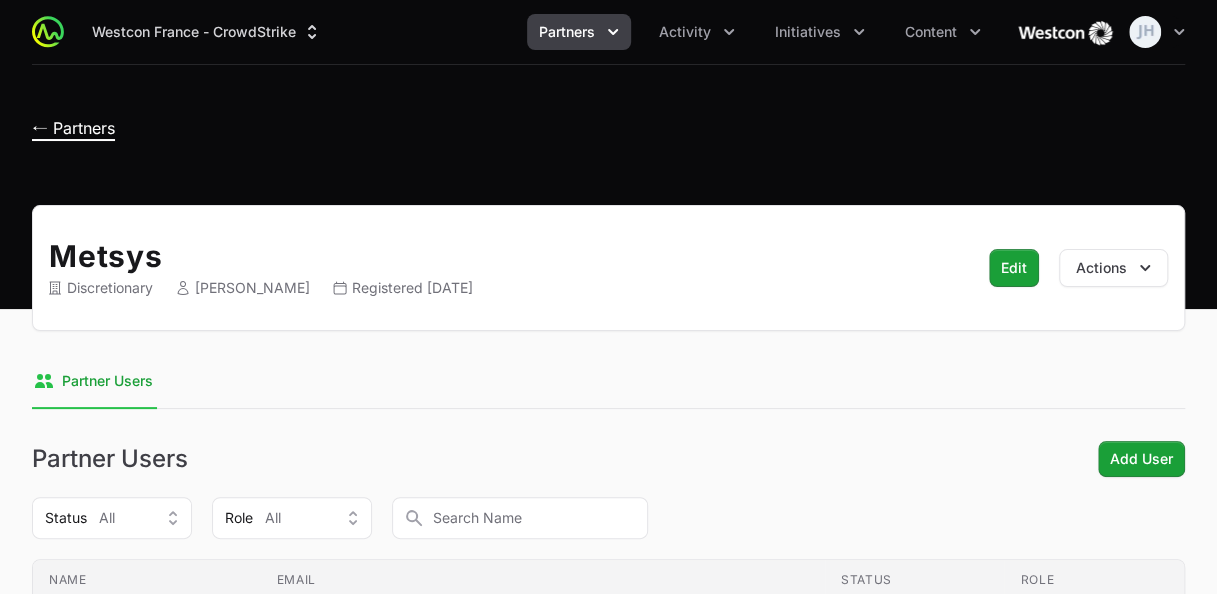 click on "← Partners" 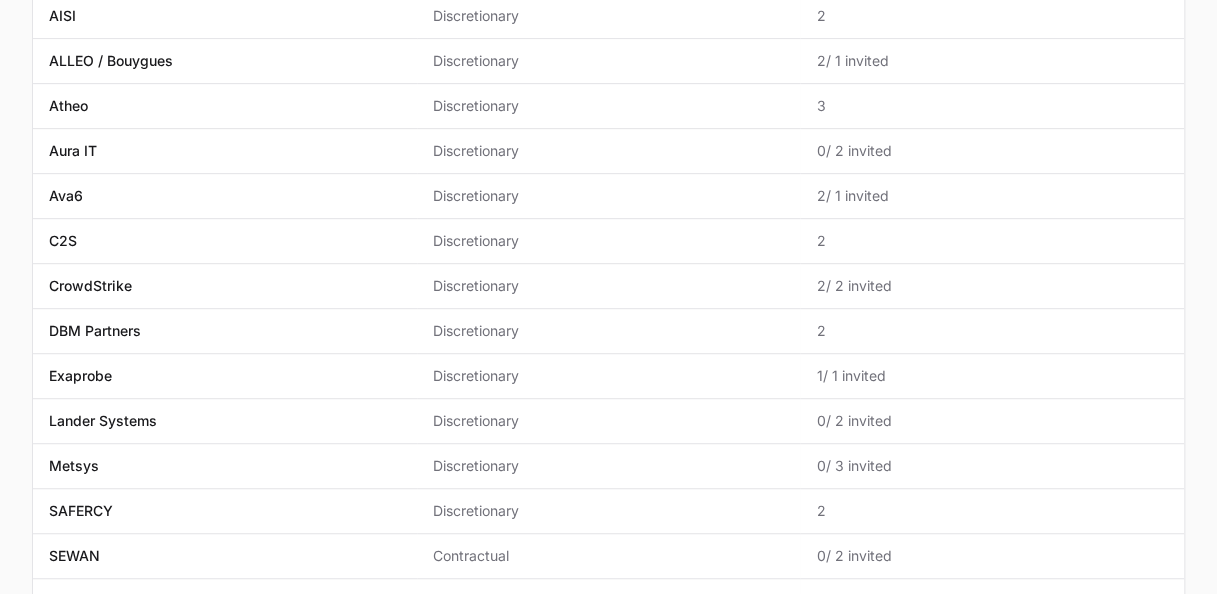 scroll, scrollTop: 266, scrollLeft: 0, axis: vertical 